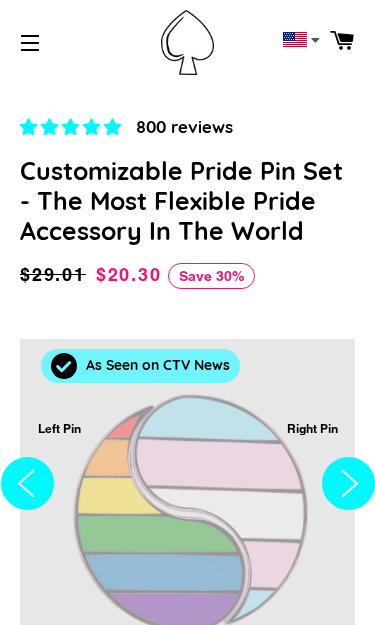 scroll, scrollTop: 0, scrollLeft: 0, axis: both 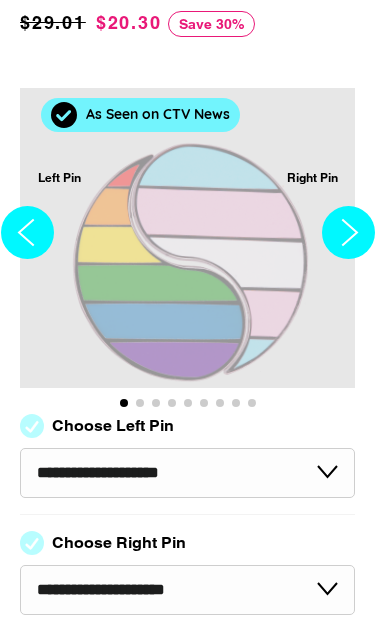 click at bounding box center (27, 236) 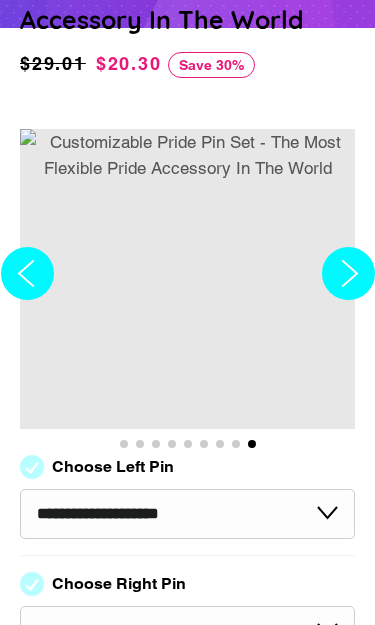 click 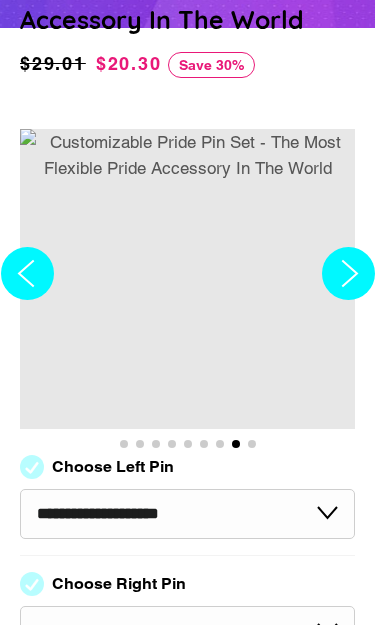 click 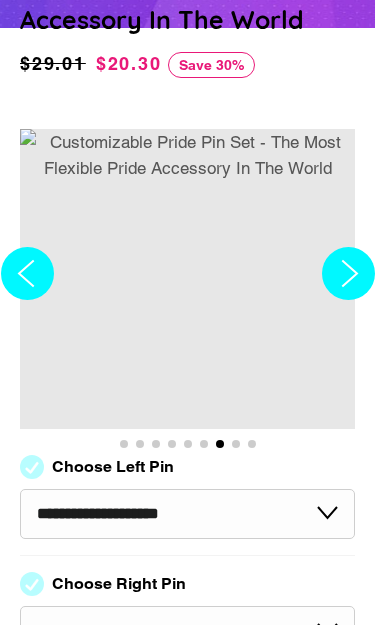 click 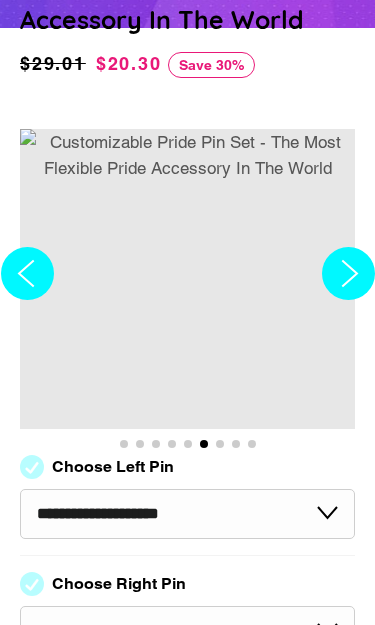 click 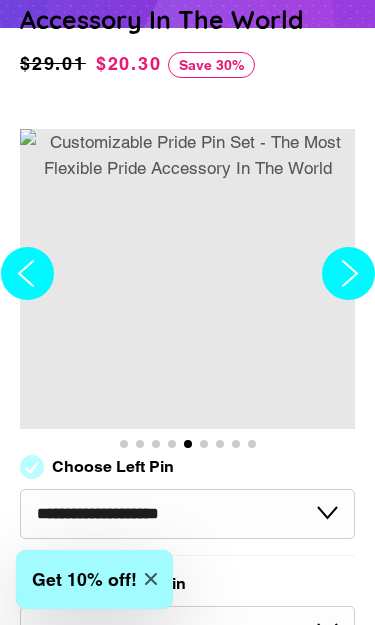 click 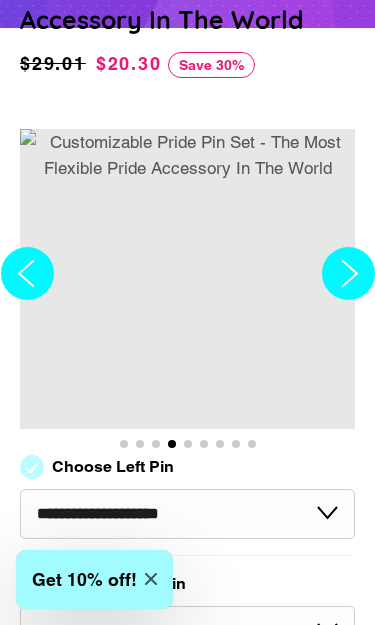 click 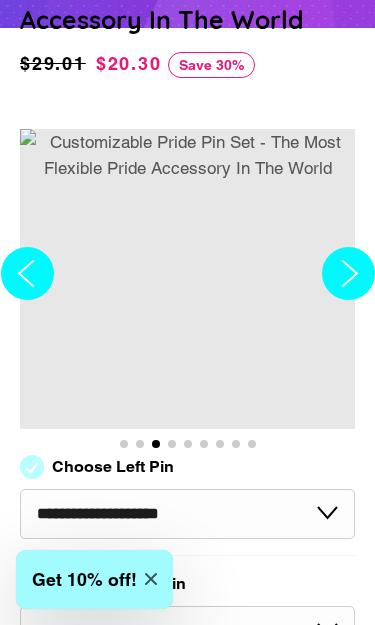 click 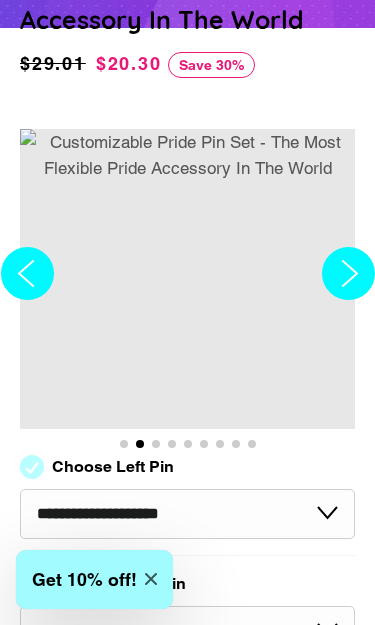 click 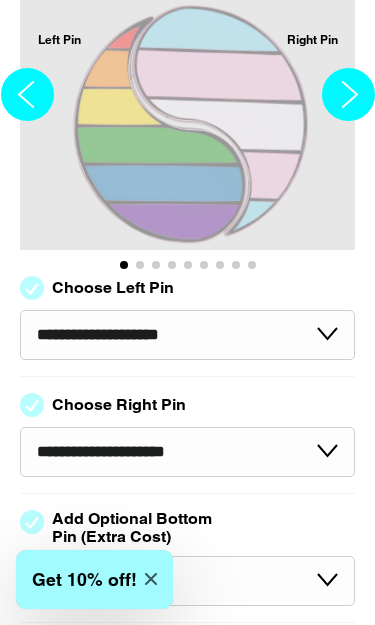scroll, scrollTop: 419, scrollLeft: 0, axis: vertical 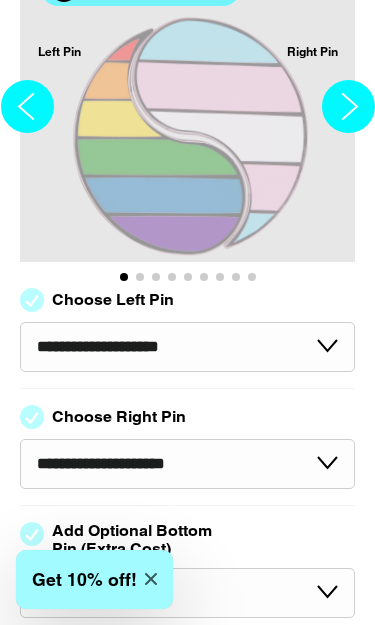 click on "**********" at bounding box center [187, 347] 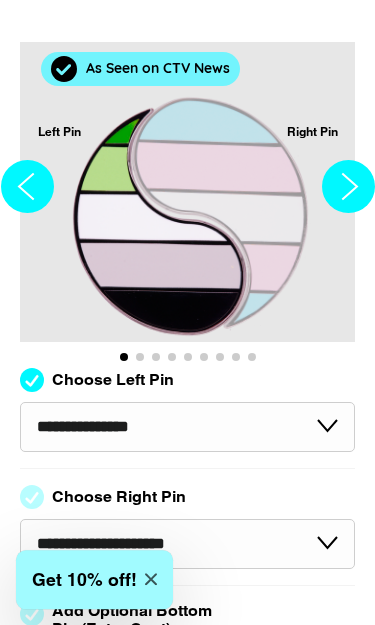 scroll, scrollTop: 338, scrollLeft: 0, axis: vertical 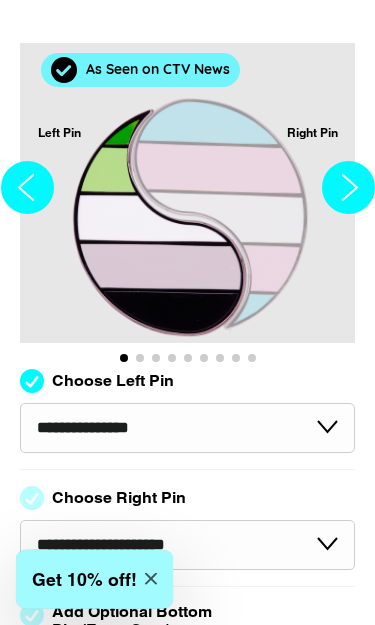 click on "**********" at bounding box center (187, 428) 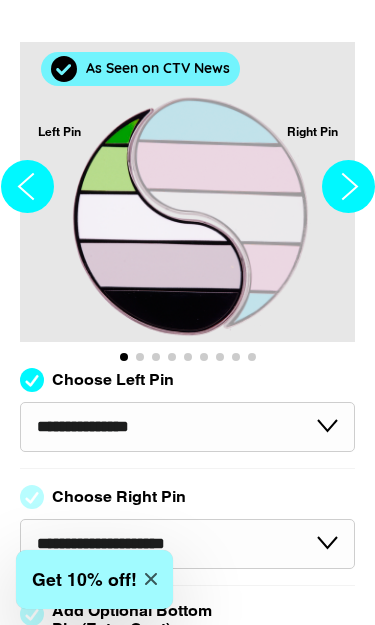 select on "**********" 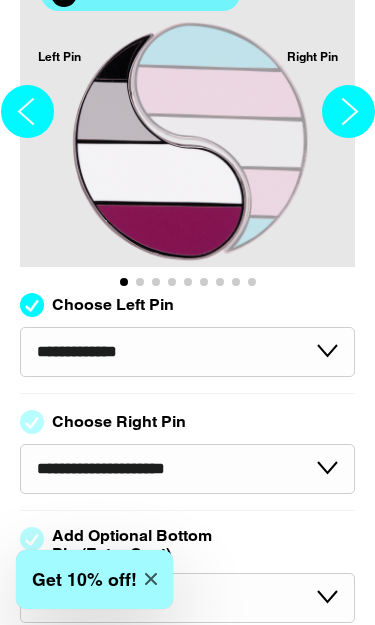 scroll, scrollTop: 450, scrollLeft: 0, axis: vertical 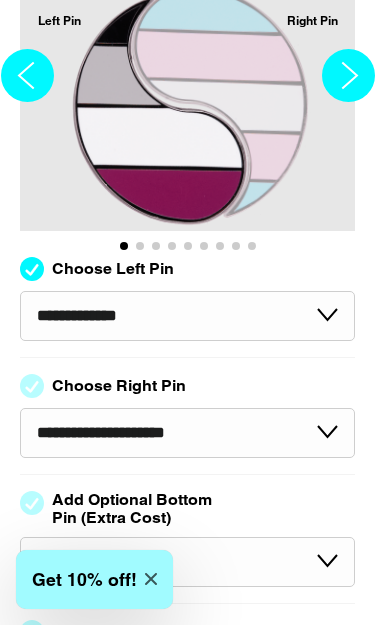 click on "**********" at bounding box center [187, 433] 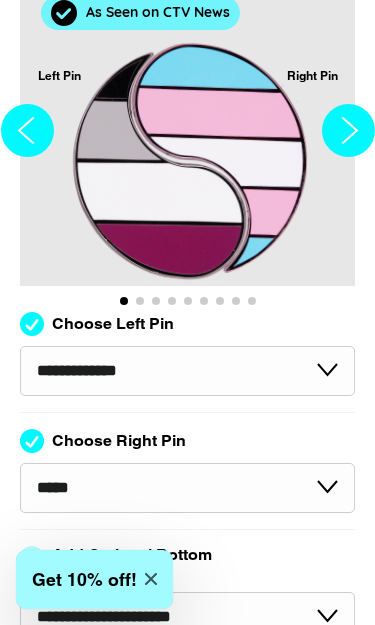 scroll, scrollTop: 412, scrollLeft: 0, axis: vertical 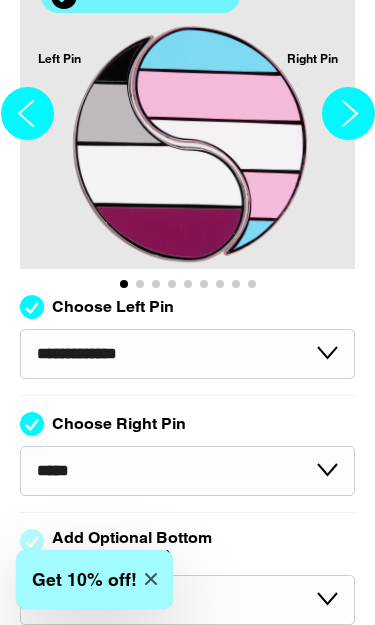 click on "**********" at bounding box center [187, 471] 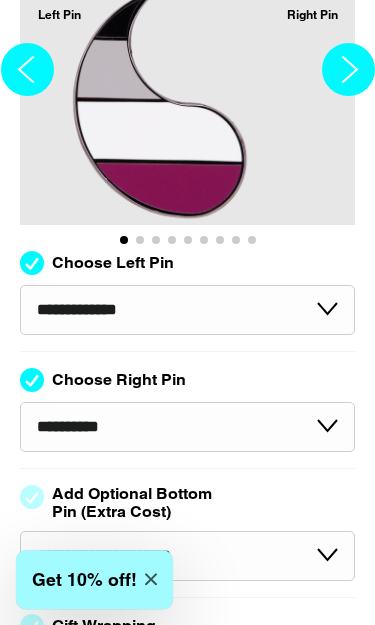scroll, scrollTop: 456, scrollLeft: 0, axis: vertical 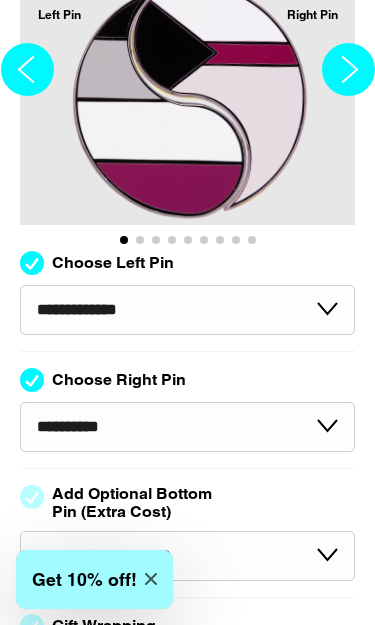 click on "**********" at bounding box center (187, 310) 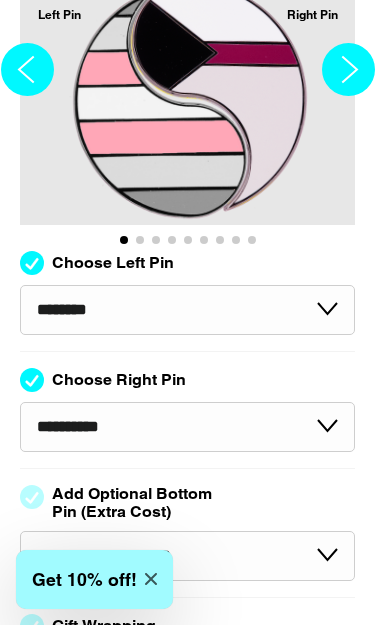 click on "**********" at bounding box center (187, 310) 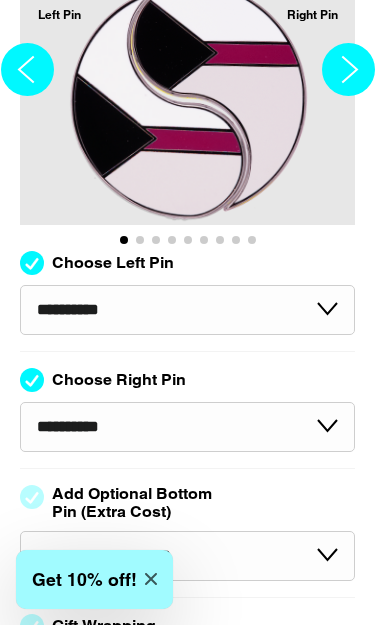 click on "**********" at bounding box center [187, 427] 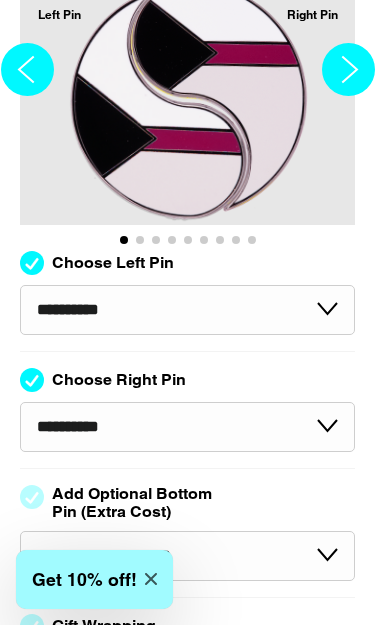 select on "*****" 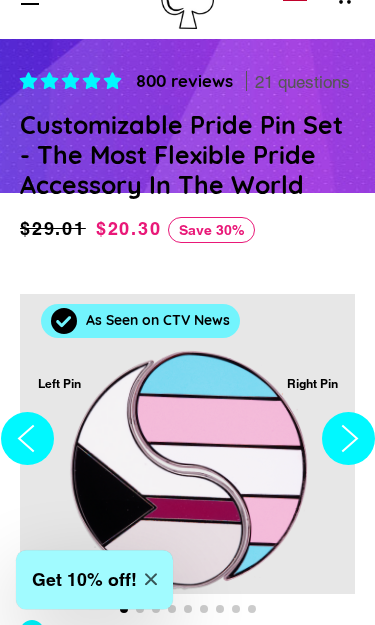 scroll, scrollTop: 87, scrollLeft: 0, axis: vertical 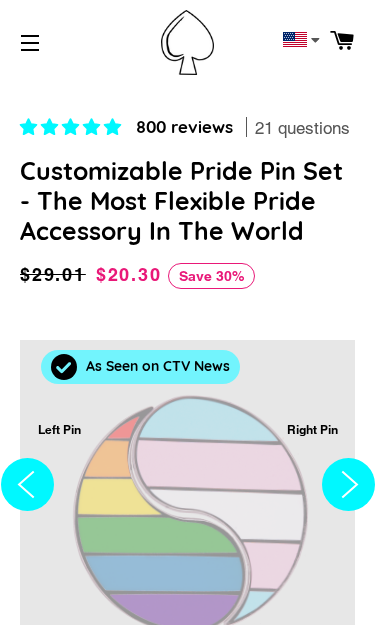 select on "**********" 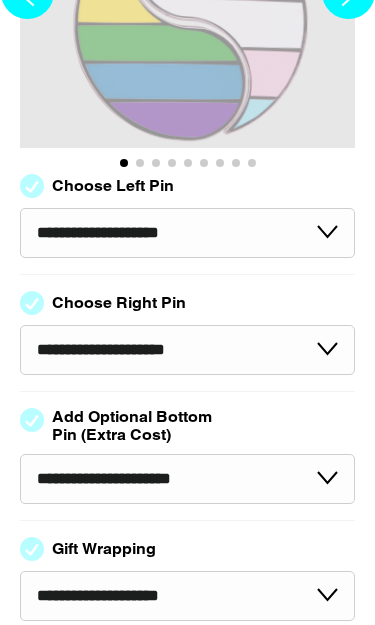 scroll, scrollTop: 533, scrollLeft: 0, axis: vertical 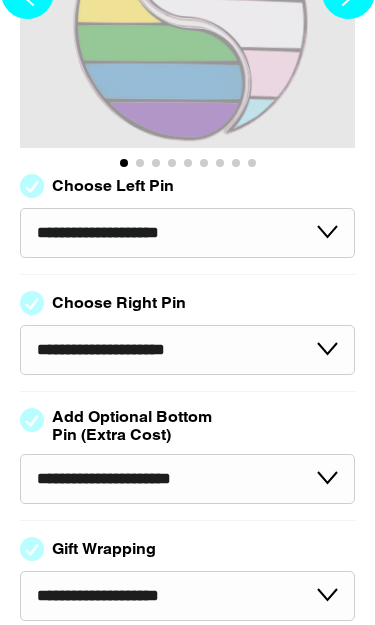 click on "**********" at bounding box center (187, 479) 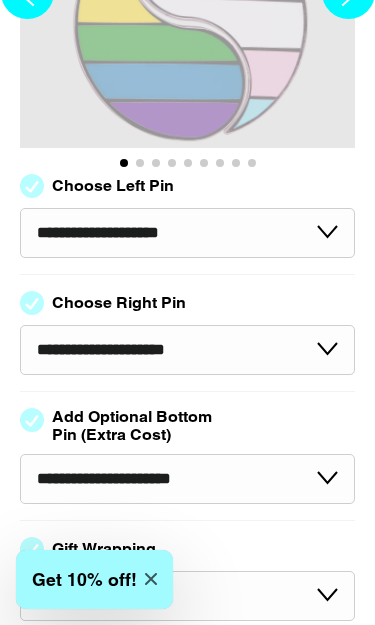 select on "*****" 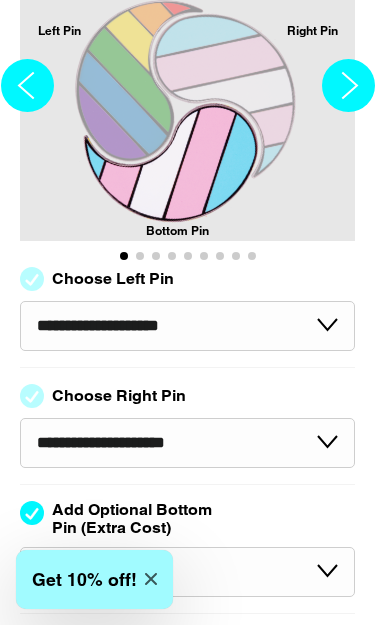 scroll, scrollTop: 444, scrollLeft: 0, axis: vertical 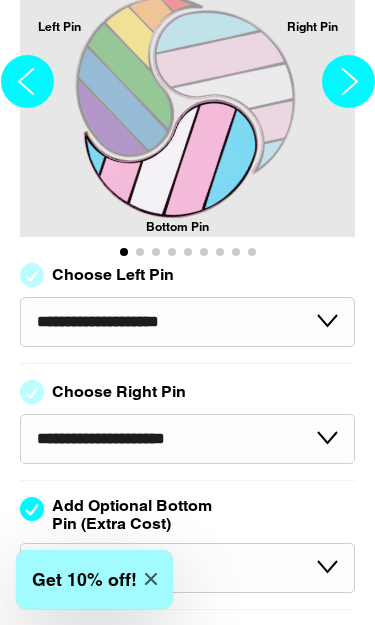 click on "**********" at bounding box center (187, 439) 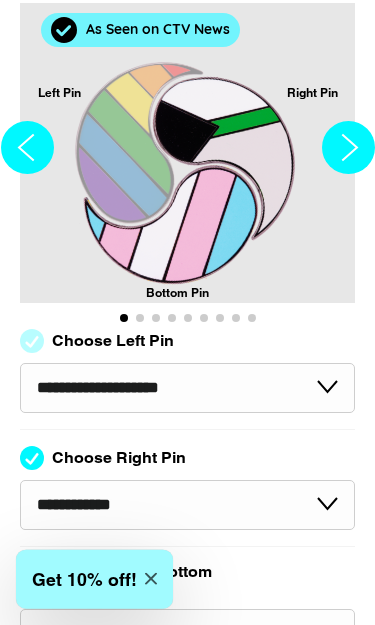 scroll, scrollTop: 379, scrollLeft: 0, axis: vertical 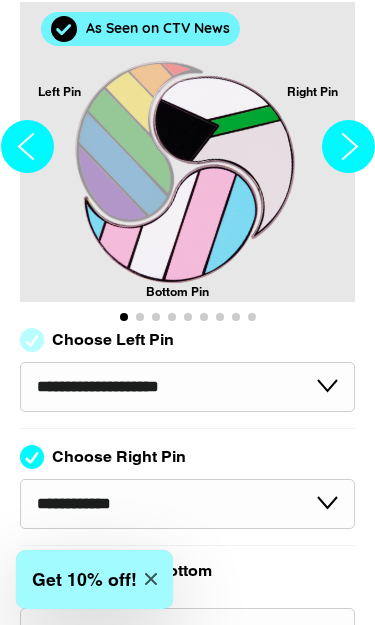 click on "**********" at bounding box center [187, 504] 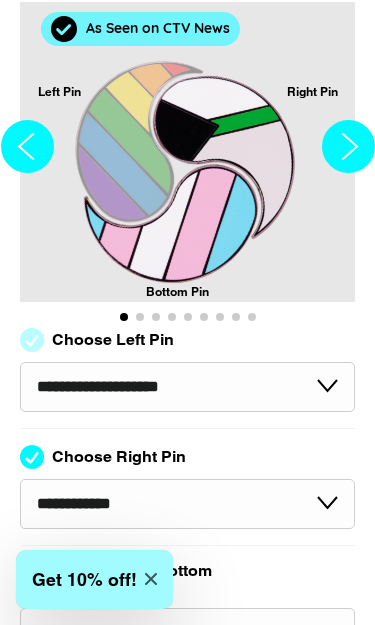 click on "**********" at bounding box center (187, 387) 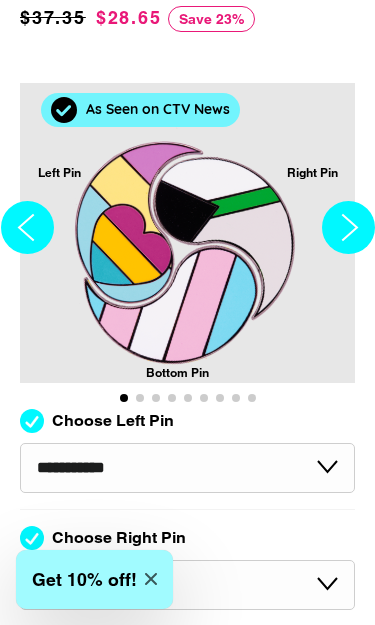 scroll, scrollTop: 295, scrollLeft: 0, axis: vertical 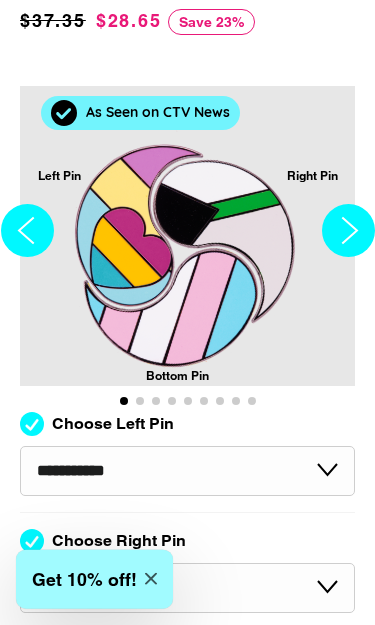 click on "**********" at bounding box center (187, 471) 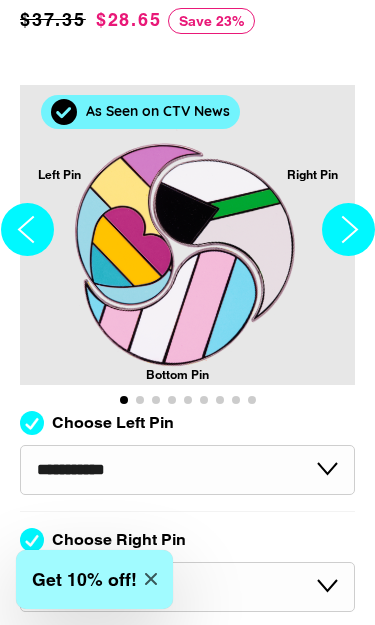 select on "[CREDIT CARD]" 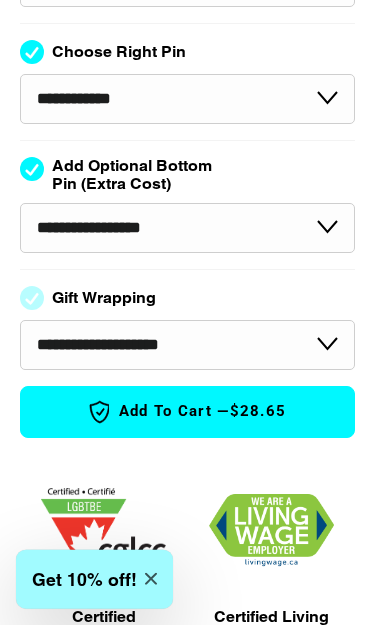 scroll, scrollTop: 786, scrollLeft: 0, axis: vertical 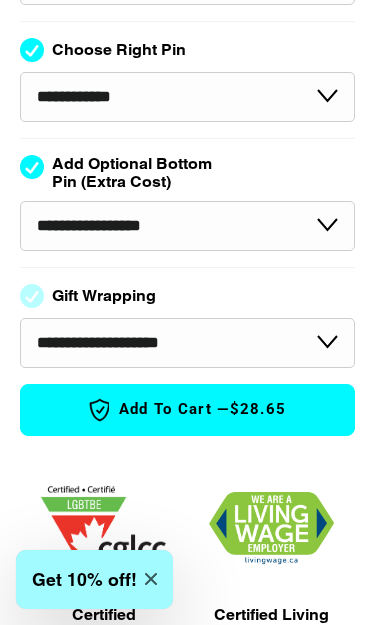 click on "**********" at bounding box center (187, 343) 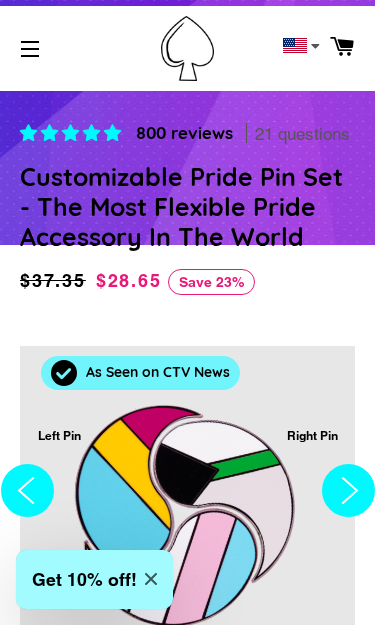 scroll, scrollTop: 0, scrollLeft: 0, axis: both 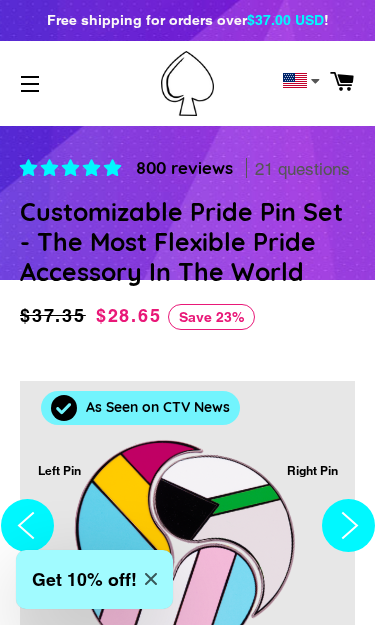 click on "Site navigation" at bounding box center (30, 84) 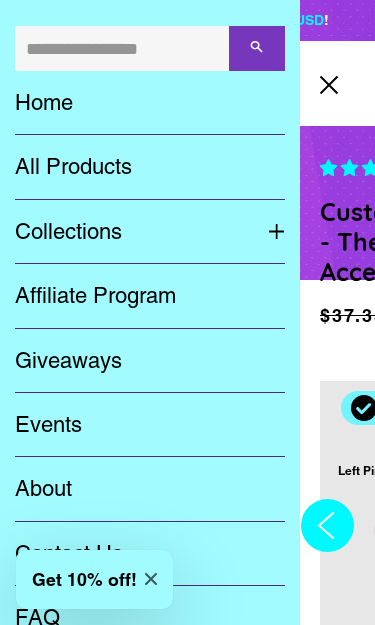 click on "All Products" at bounding box center (150, 167) 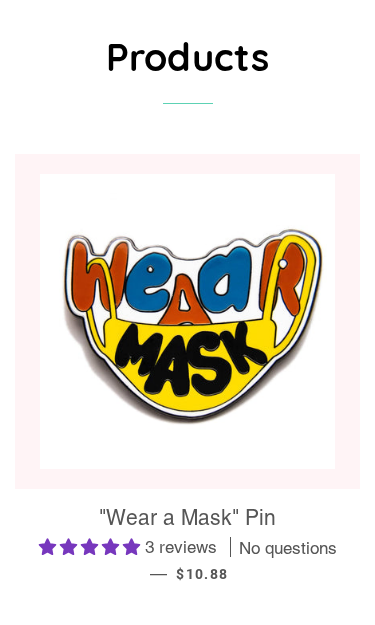 scroll, scrollTop: 188, scrollLeft: 0, axis: vertical 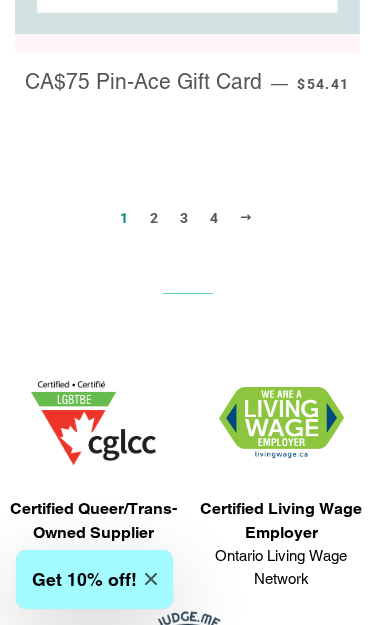 click on "2" at bounding box center (154, 218) 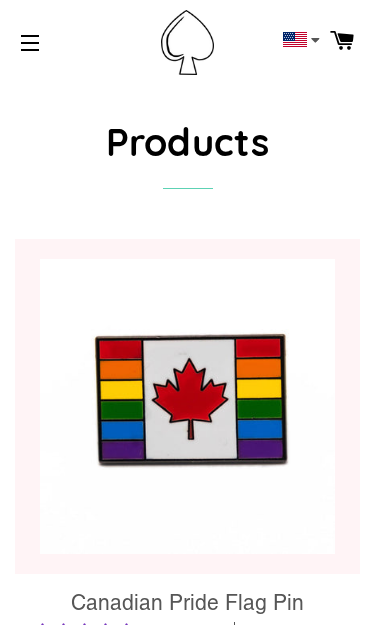 scroll, scrollTop: 77, scrollLeft: 0, axis: vertical 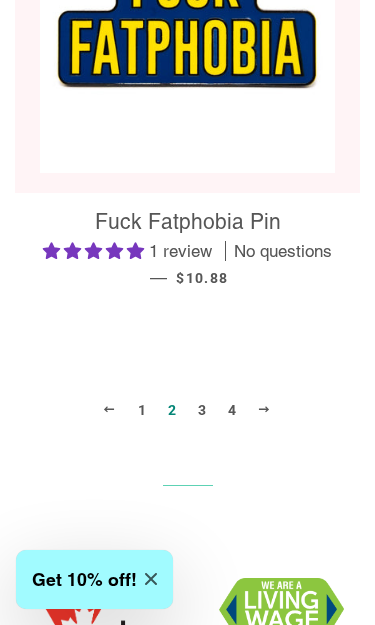 click on "3" at bounding box center [202, 410] 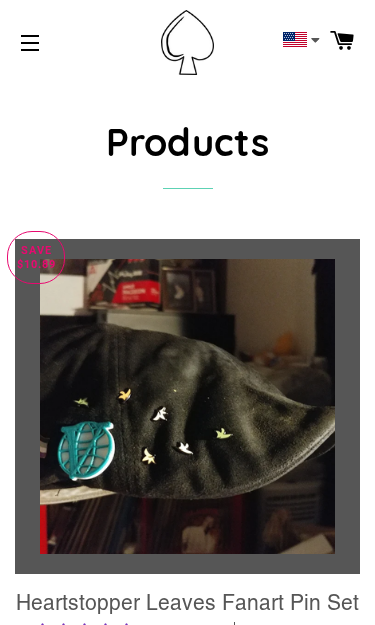 scroll, scrollTop: 51, scrollLeft: 0, axis: vertical 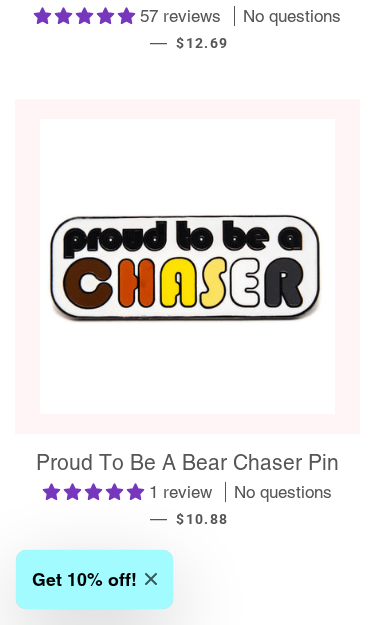 click on "4" at bounding box center (232, 651) 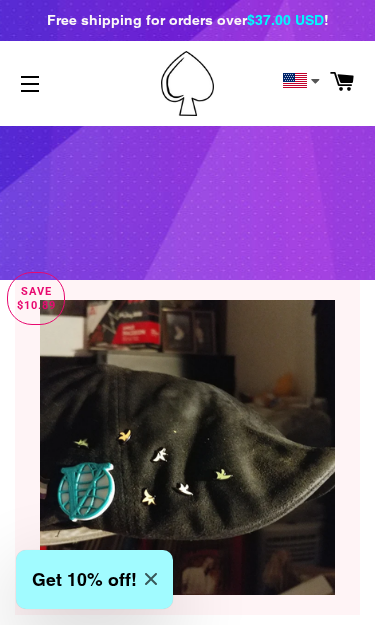 scroll, scrollTop: 4452, scrollLeft: 0, axis: vertical 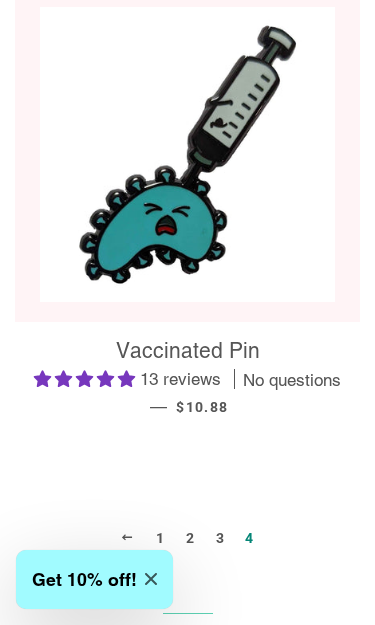 click on "4" at bounding box center (249, 538) 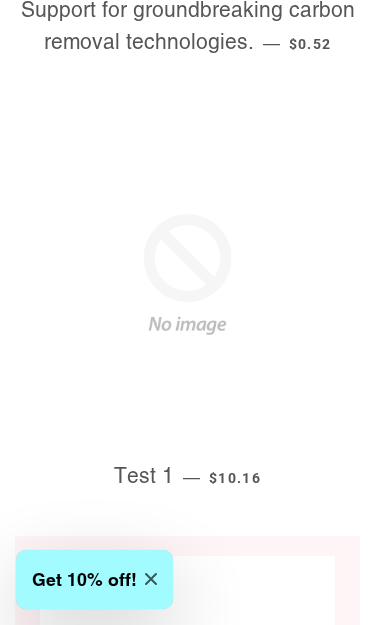 scroll, scrollTop: 2782, scrollLeft: 0, axis: vertical 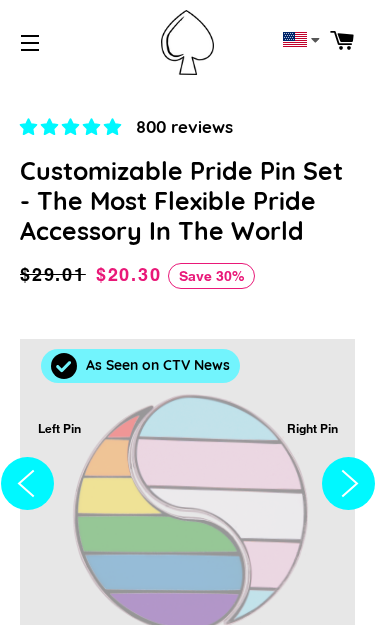 select on "[CREDIT CARD]" 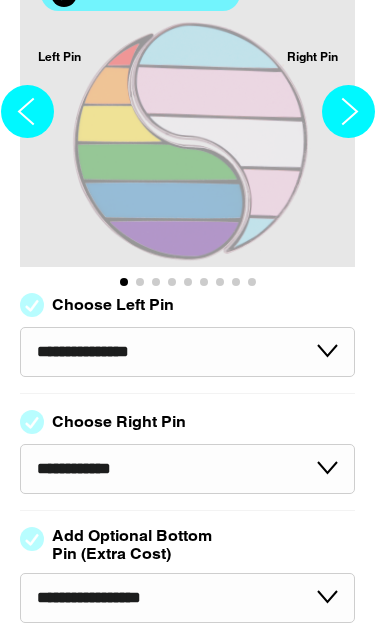 select on "**********" 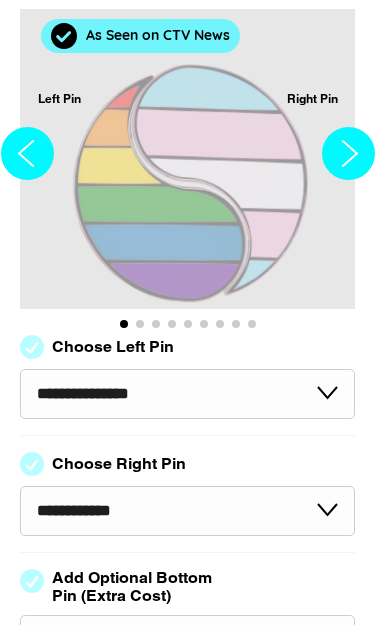 scroll, scrollTop: 0, scrollLeft: 0, axis: both 